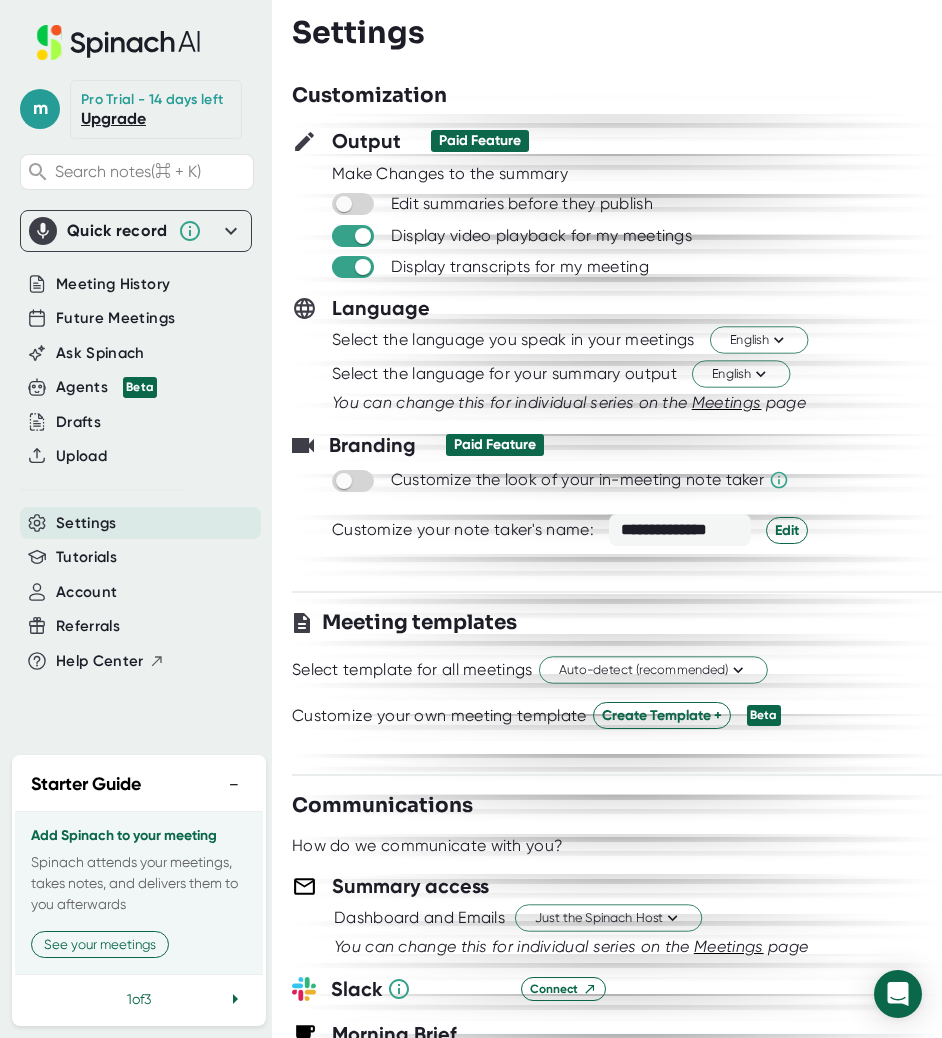 scroll, scrollTop: 0, scrollLeft: 0, axis: both 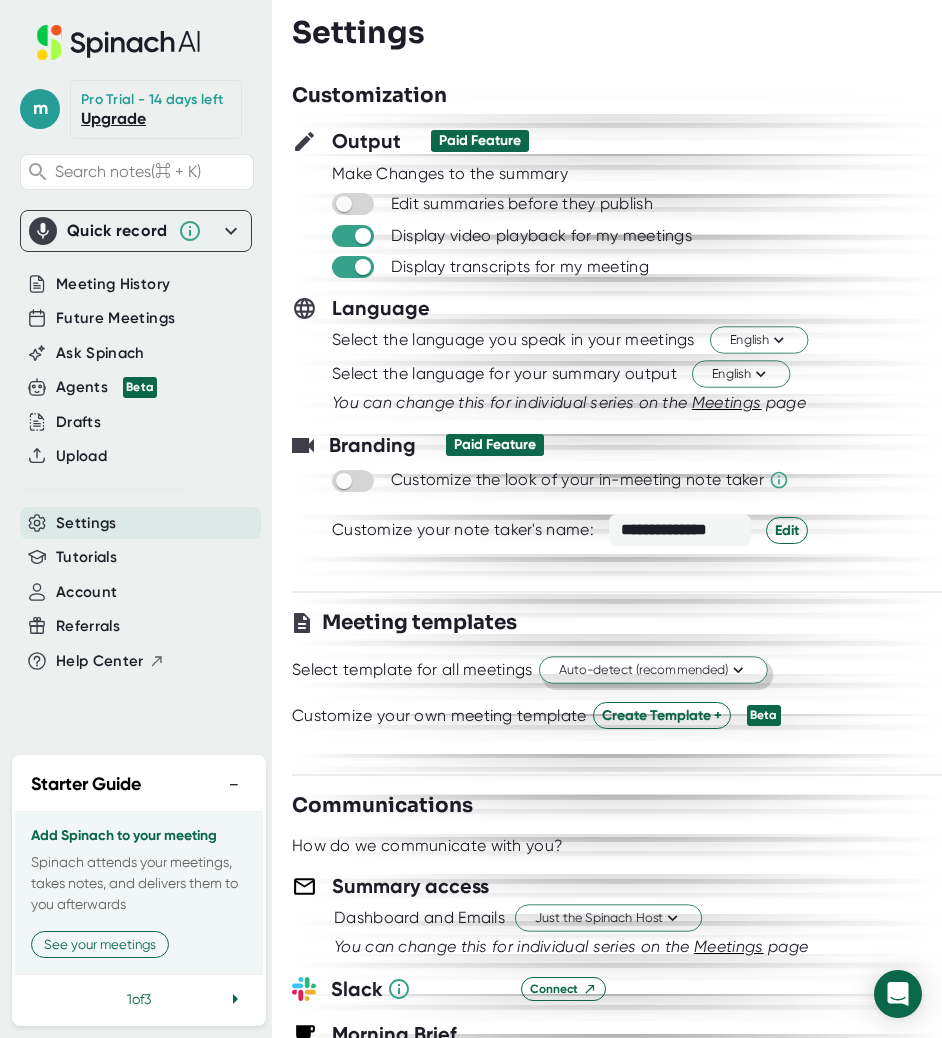 click on "Auto-detect (recommended)" at bounding box center [653, 669] 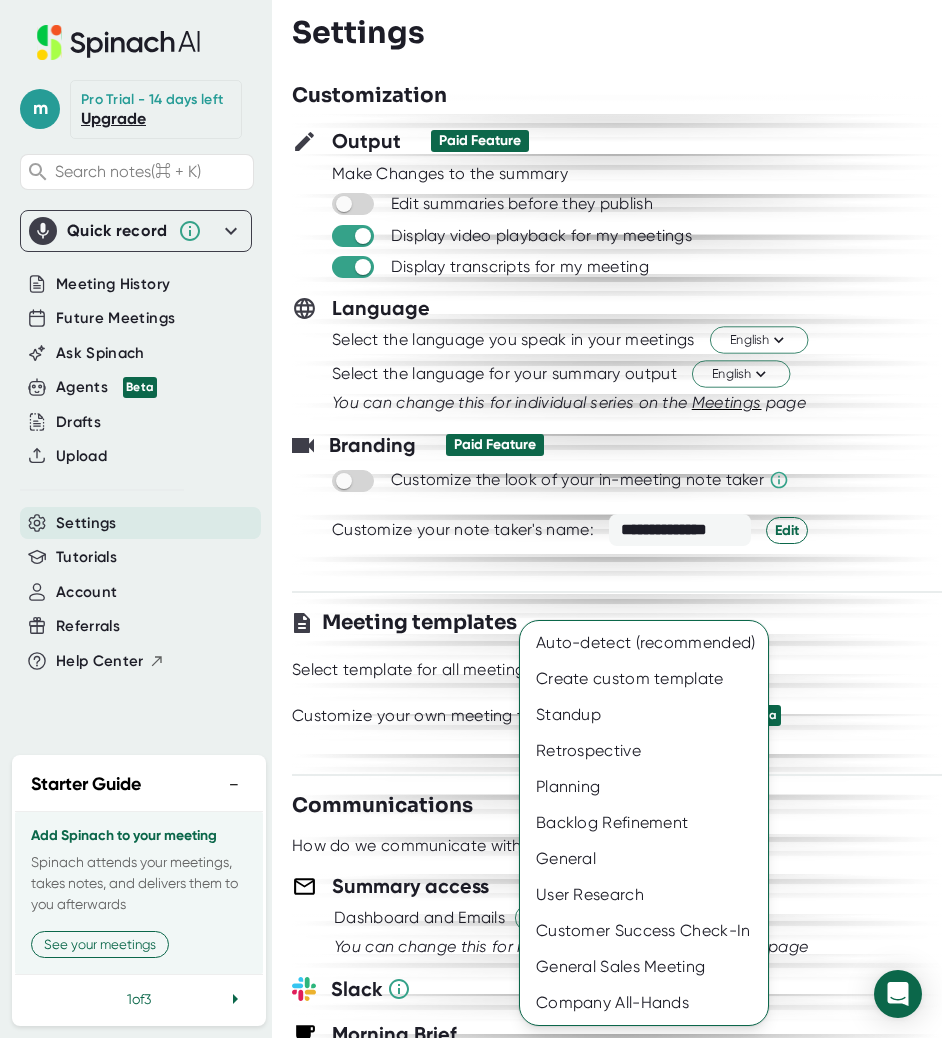 click at bounding box center (471, 519) 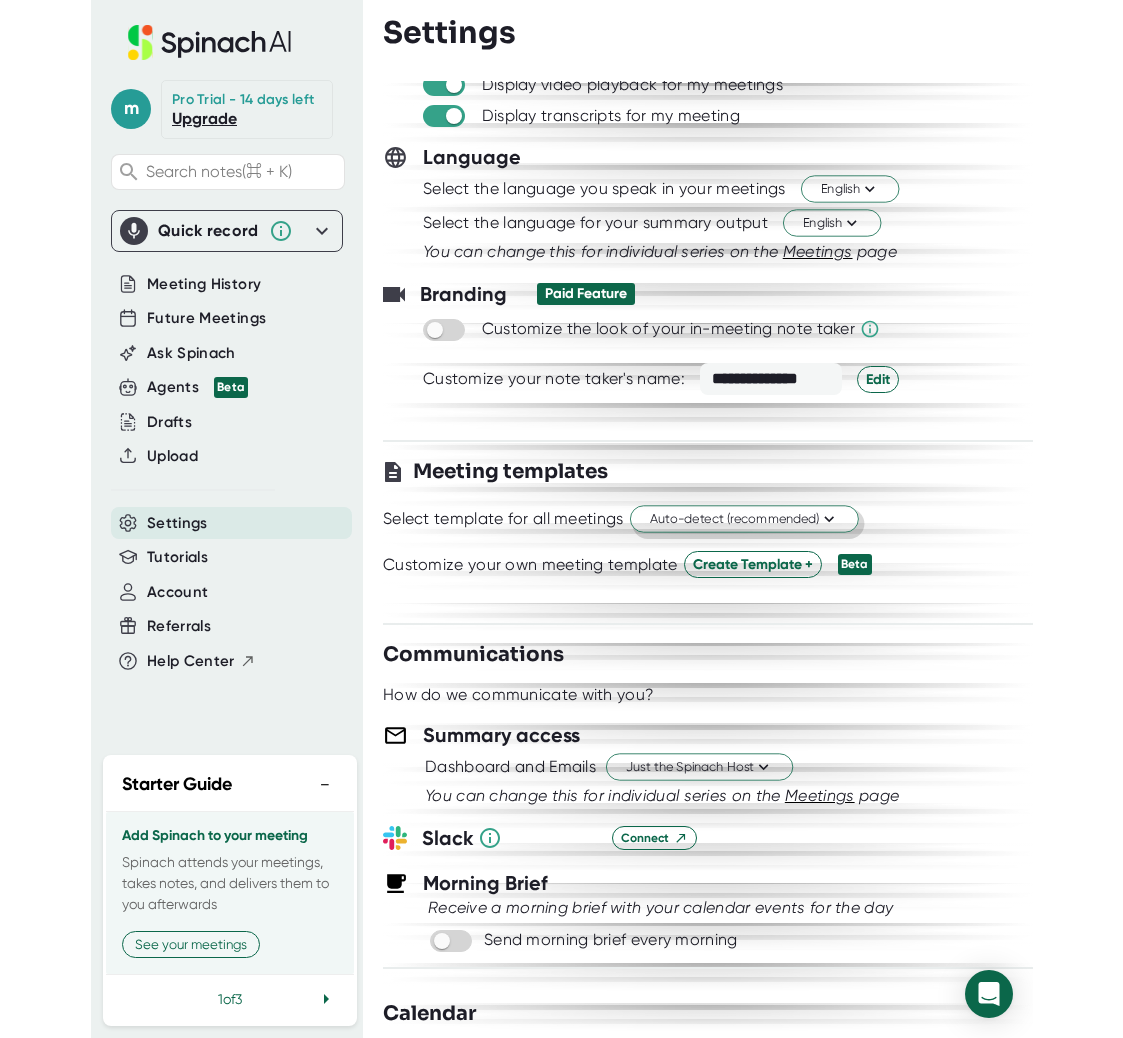 scroll, scrollTop: 0, scrollLeft: 0, axis: both 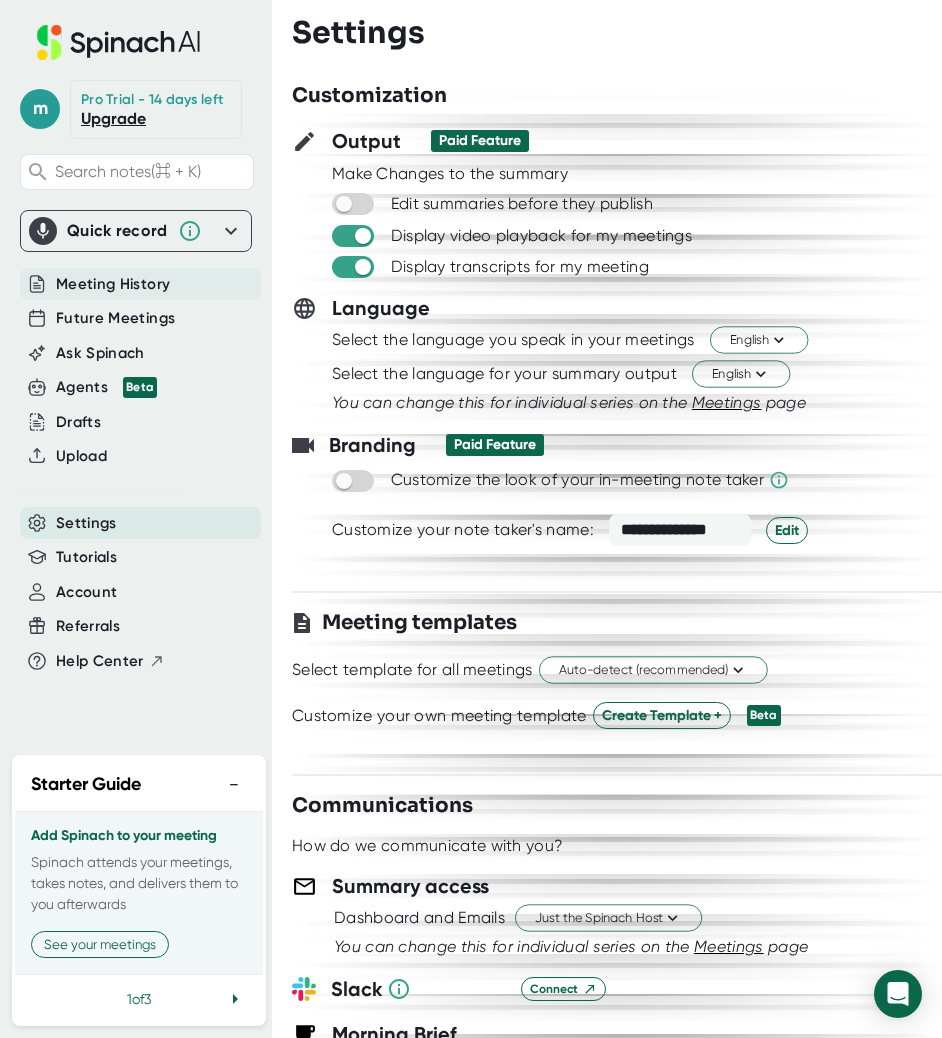 click on "Meeting History" at bounding box center [113, 284] 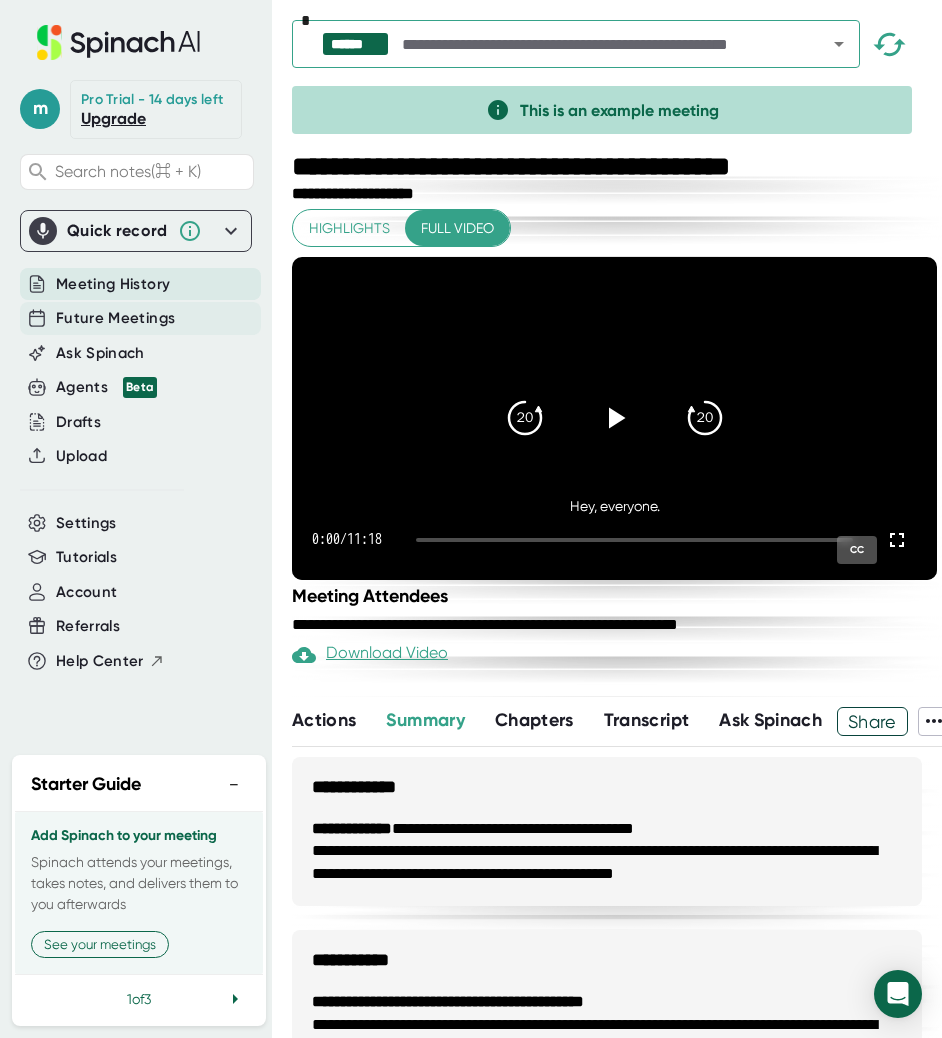 click on "Future Meetings" at bounding box center [115, 318] 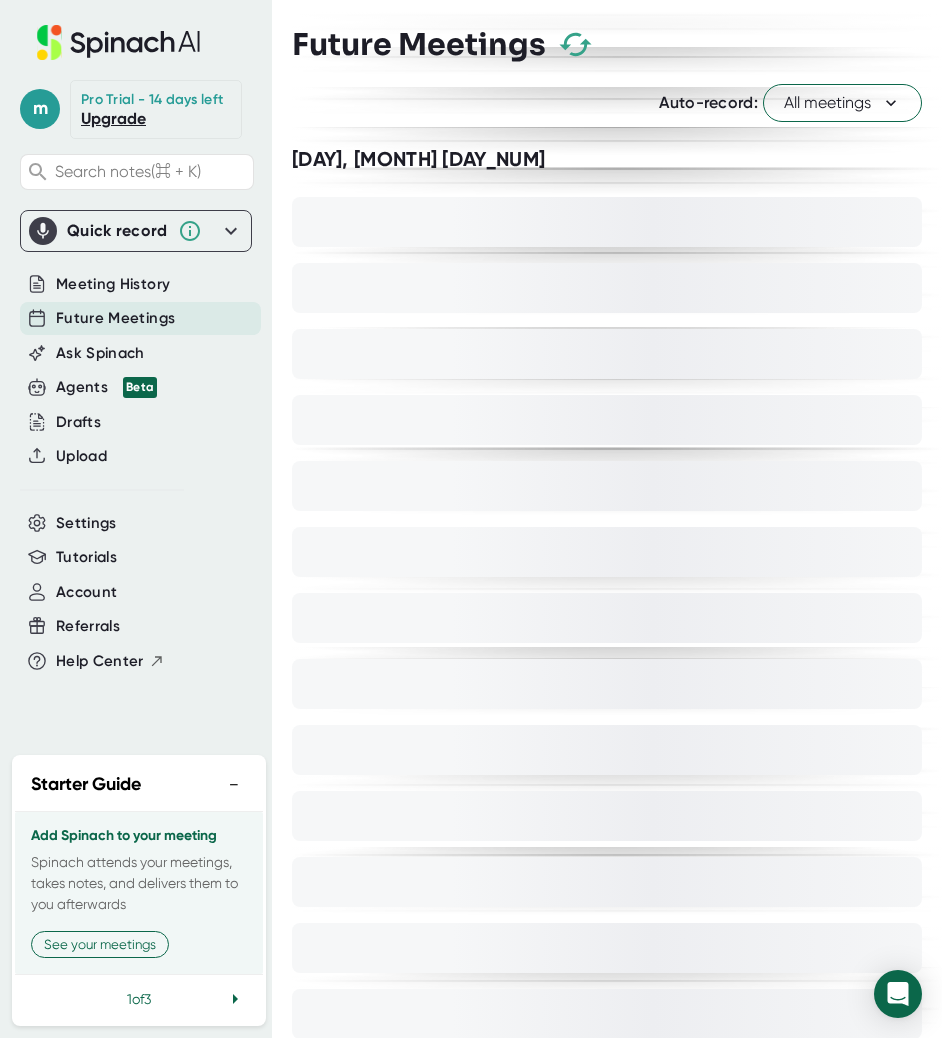 click on "All meetings" at bounding box center (842, 103) 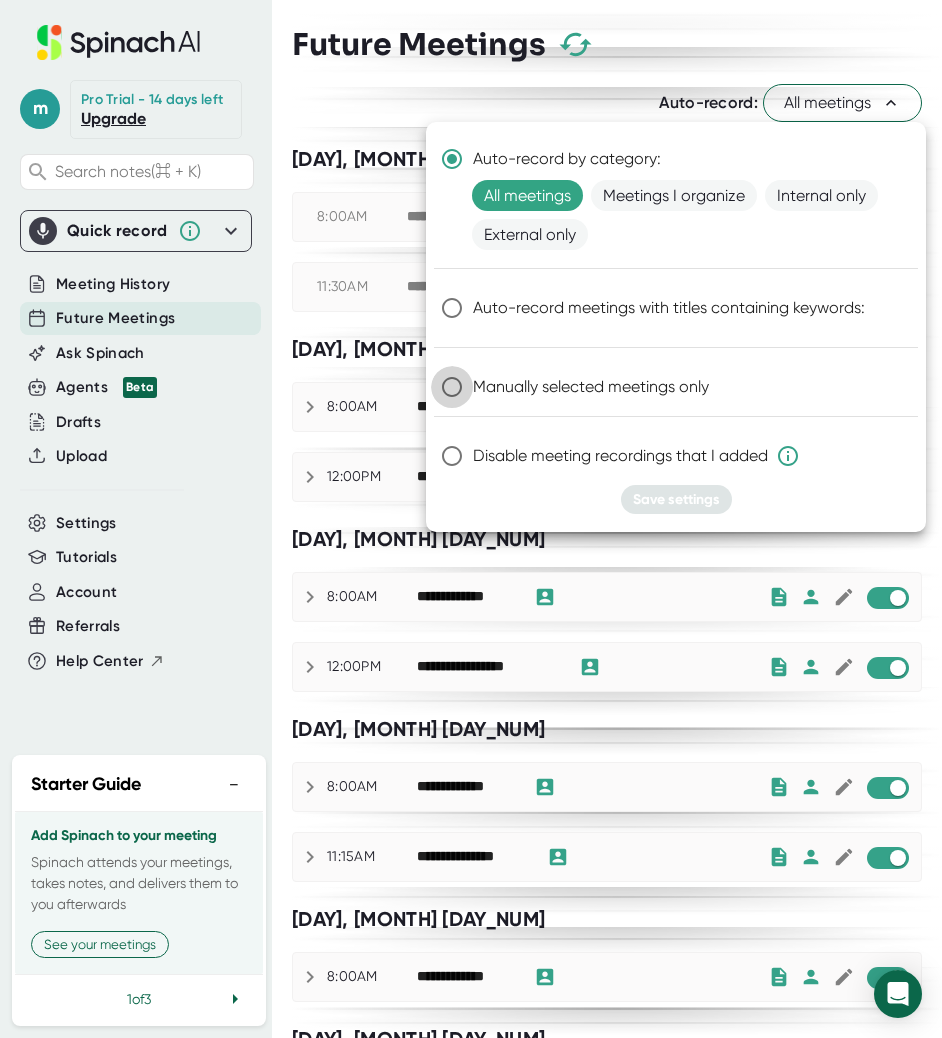 click on "Manually selected meetings only" at bounding box center [452, 387] 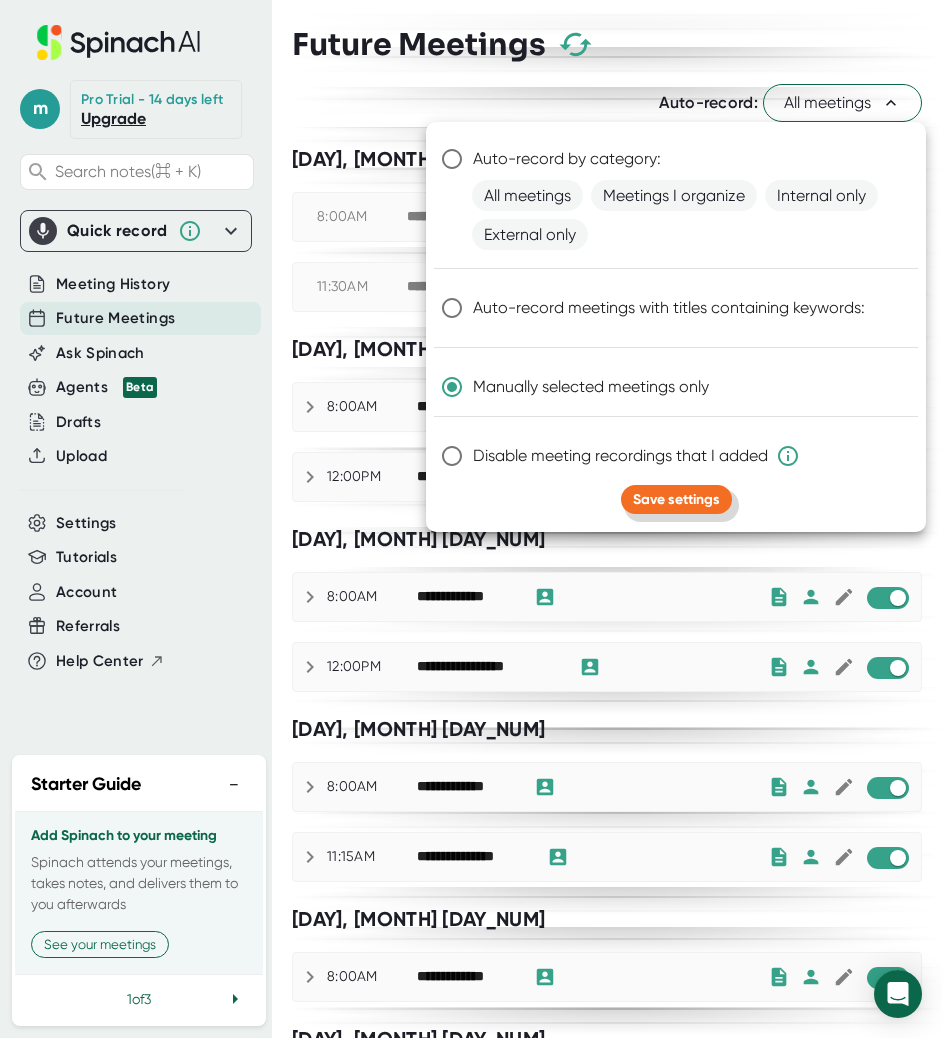 click on "Save settings" at bounding box center (676, 499) 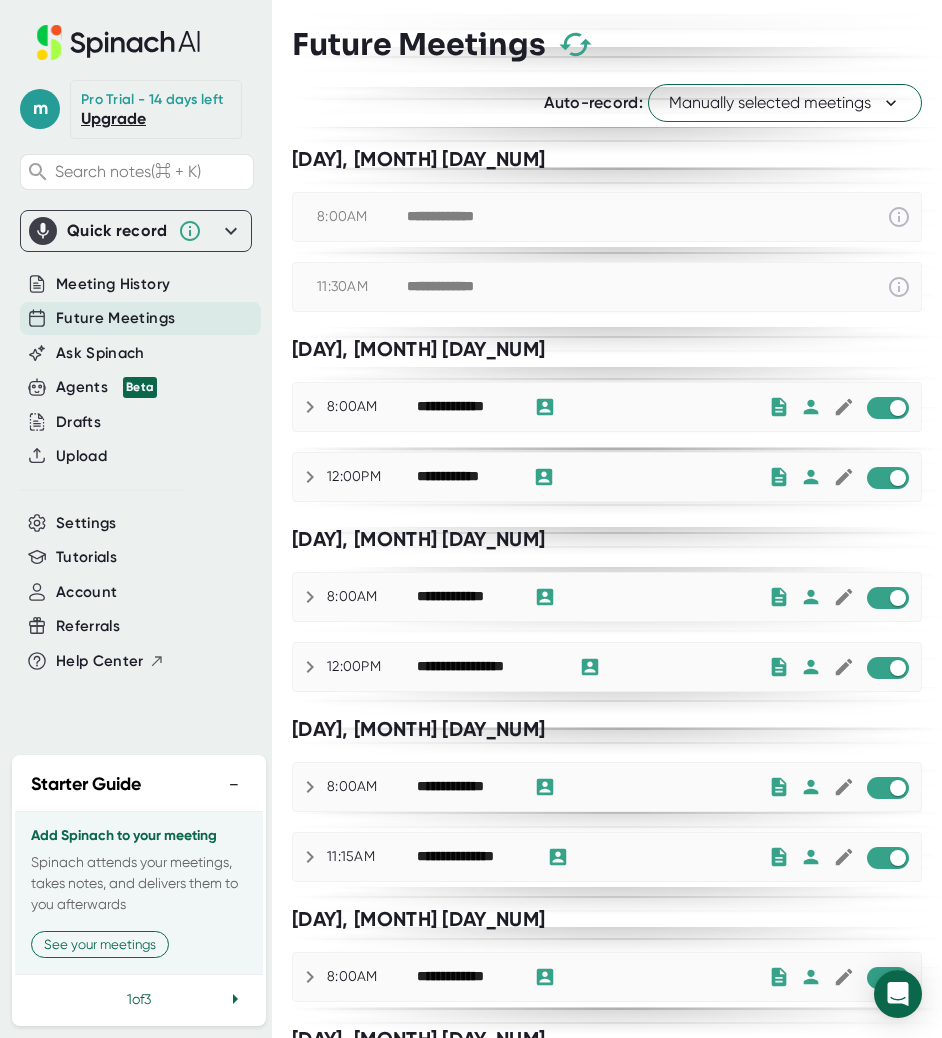click on "Manually selected meetings" at bounding box center [785, 103] 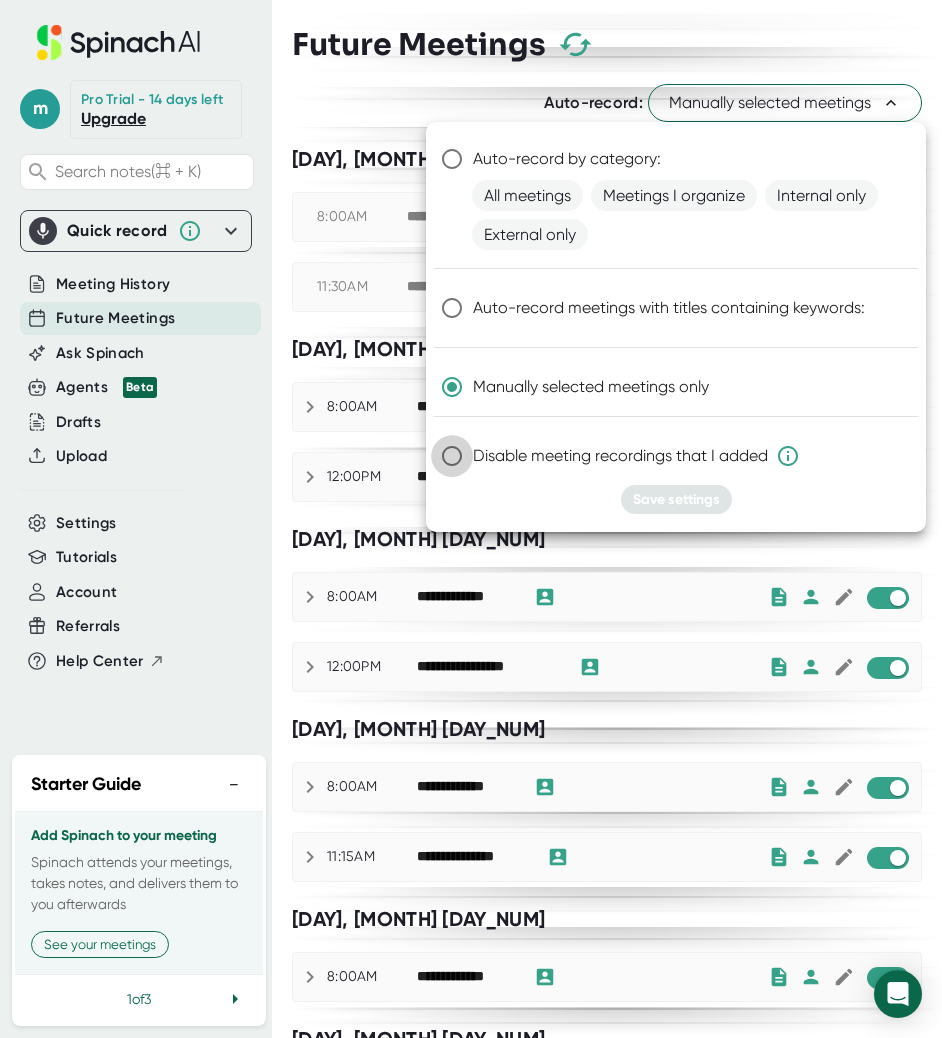 click on "Disable meeting recordings that I added" at bounding box center [452, 456] 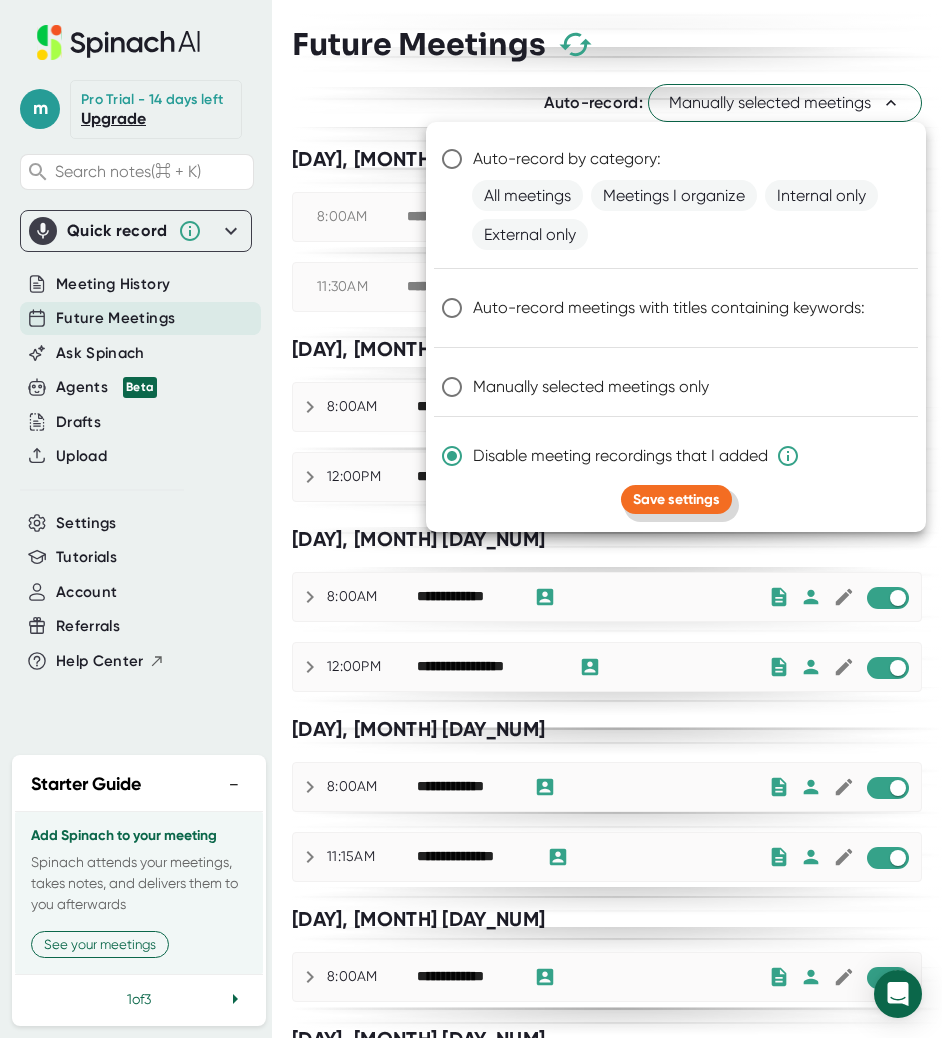 click on "Save settings" at bounding box center [676, 499] 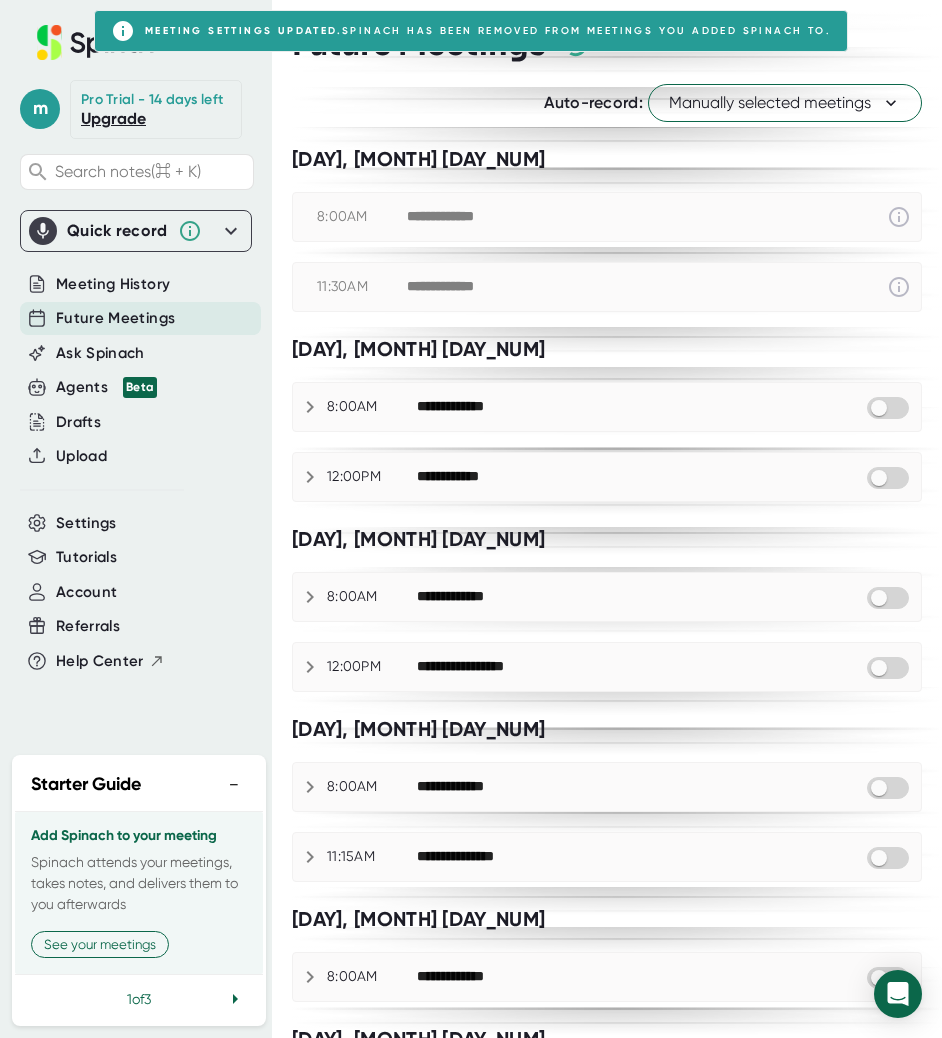 checkbox on "false" 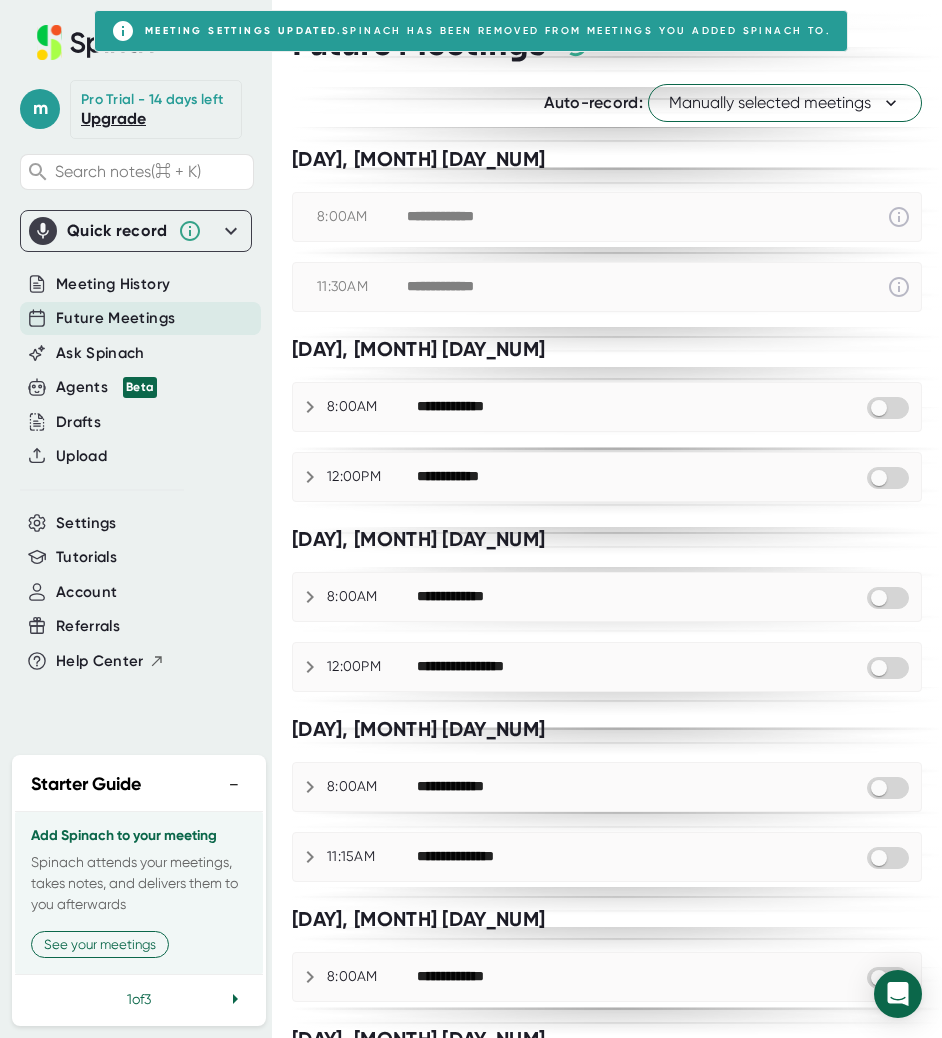 checkbox on "false" 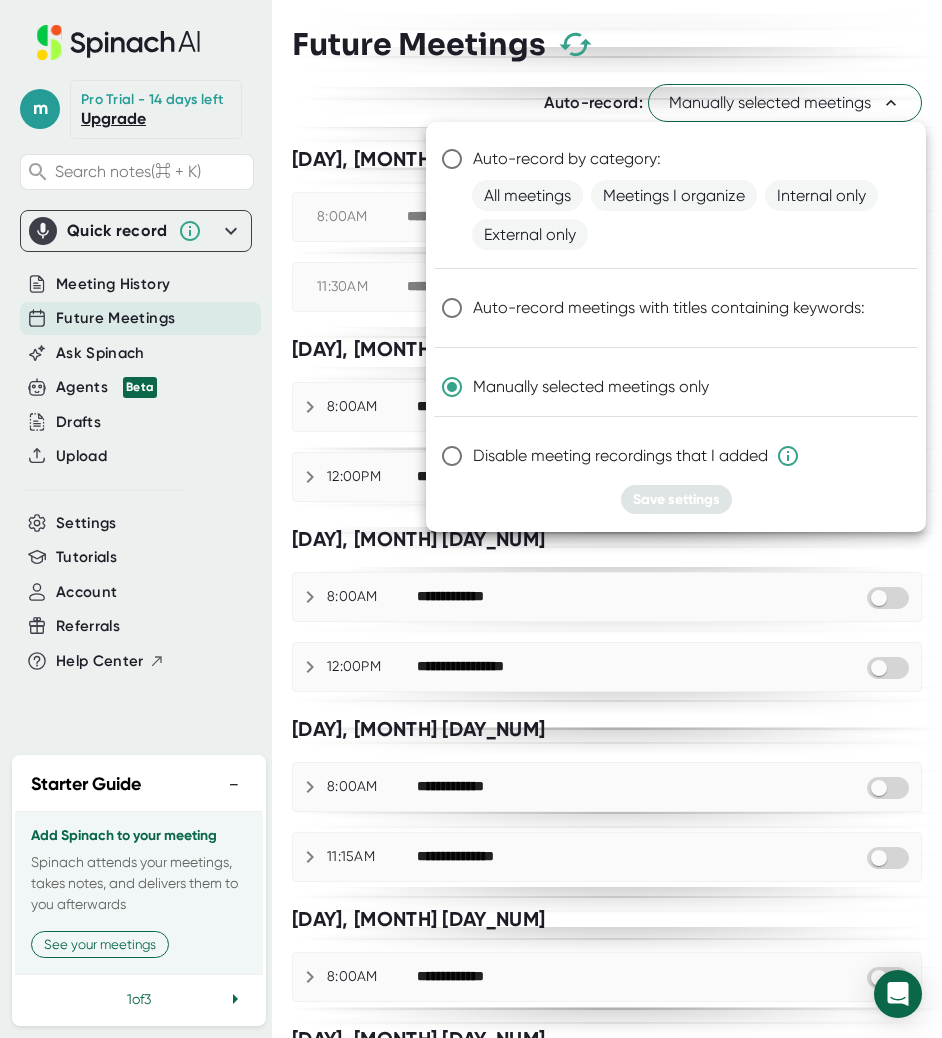 click at bounding box center (471, 519) 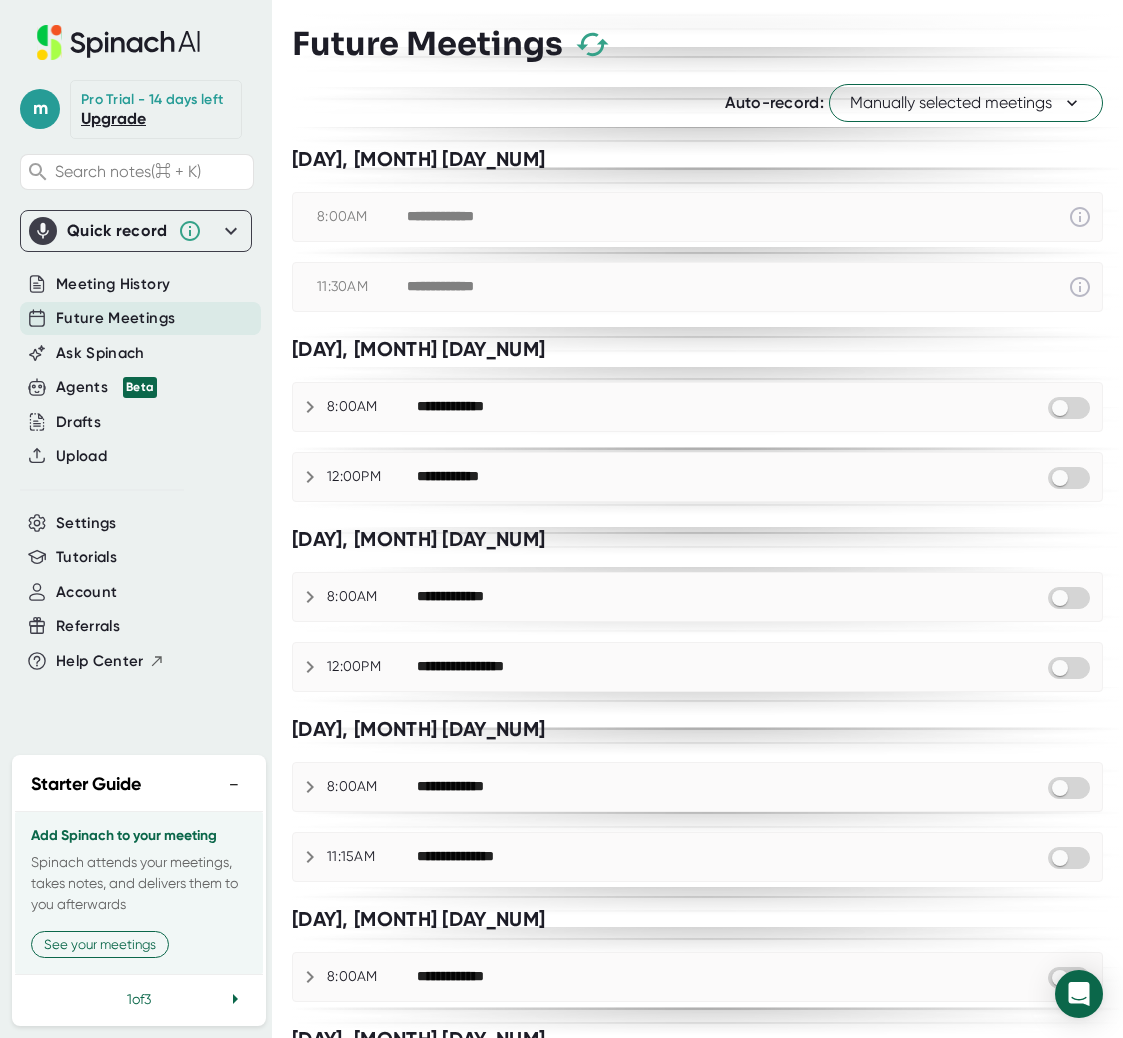 click 